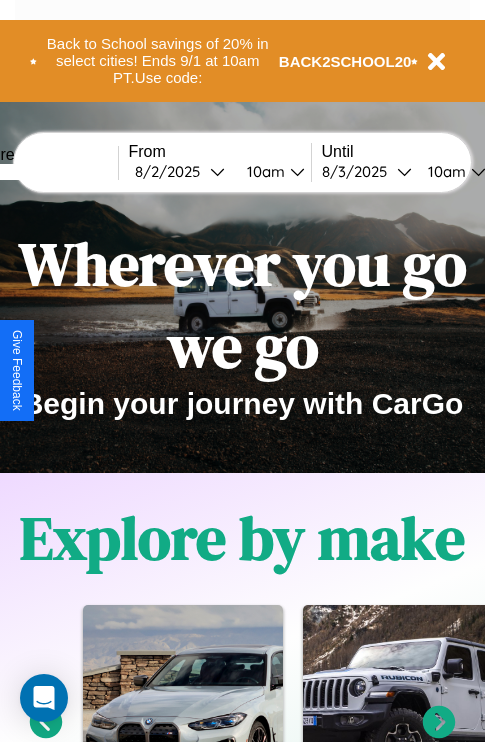 scroll, scrollTop: 308, scrollLeft: 0, axis: vertical 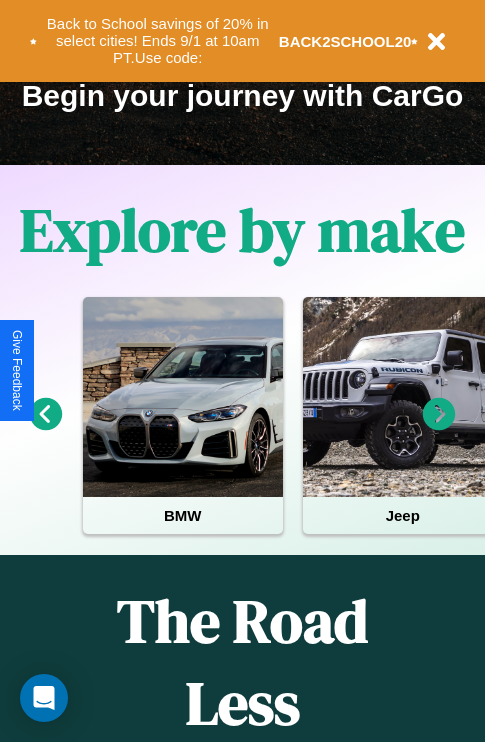 click 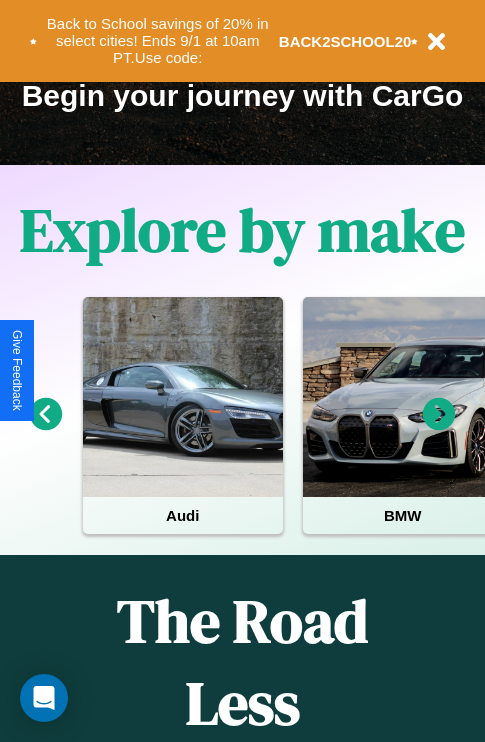 click 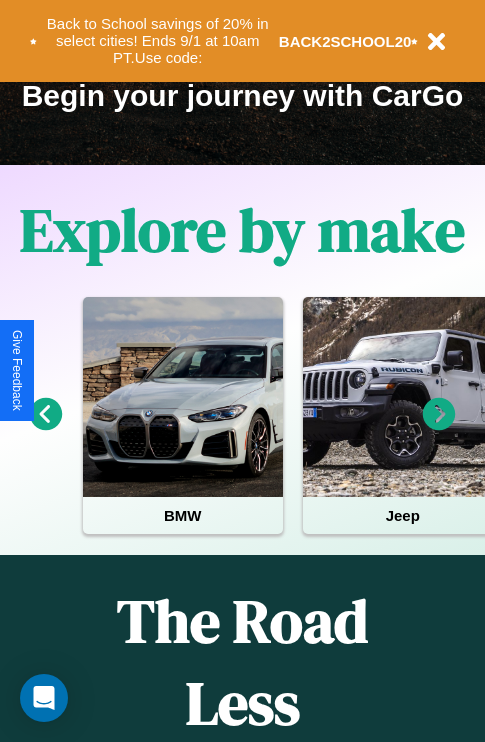 click 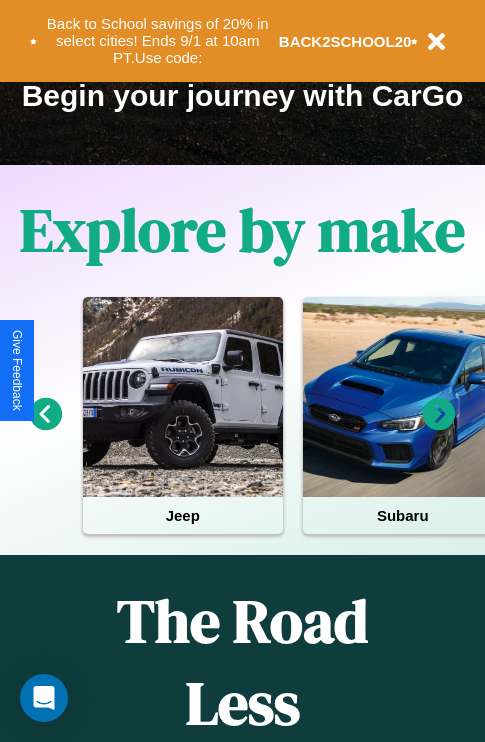 click 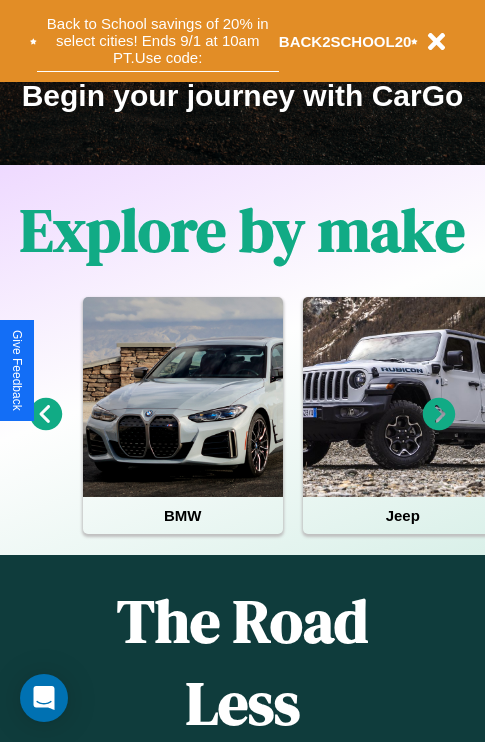 click on "Back to School savings of 20% in select cities! Ends 9/1 at 10am PT.  Use code:" at bounding box center [158, 41] 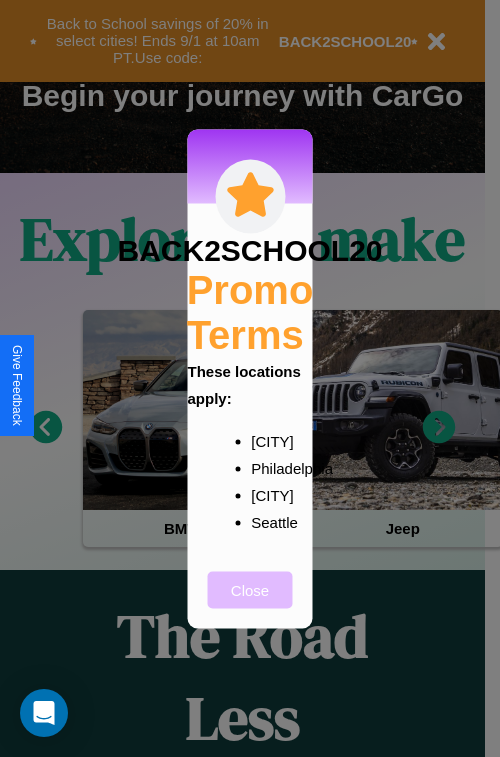 click on "Close" at bounding box center (250, 589) 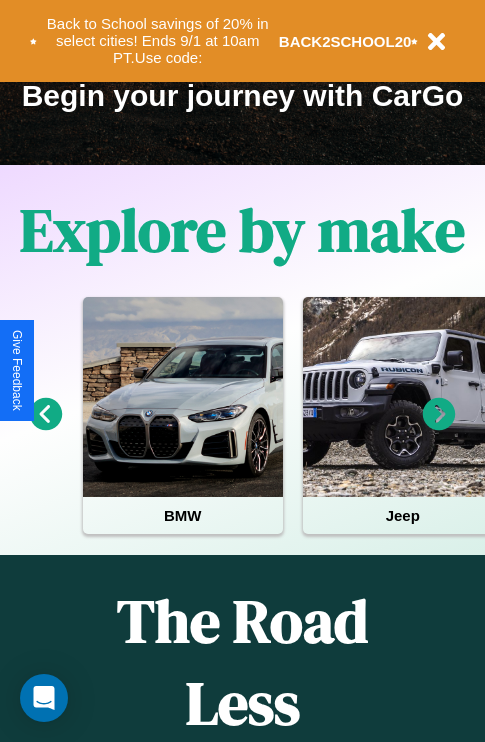 scroll, scrollTop: 0, scrollLeft: 0, axis: both 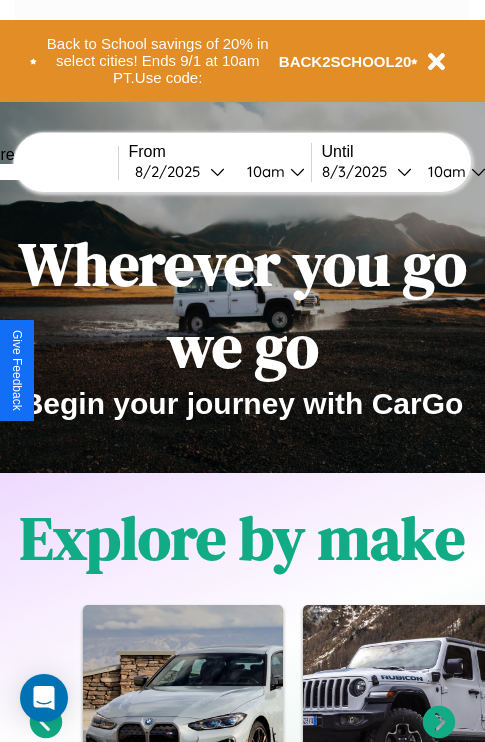 click at bounding box center [43, 172] 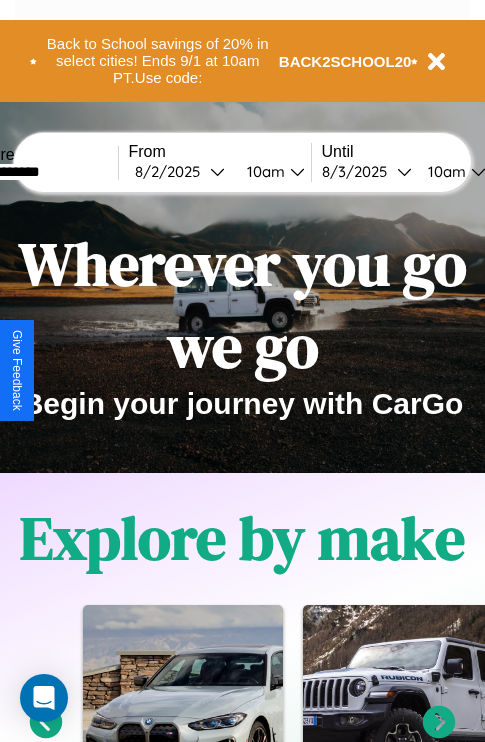 type on "**********" 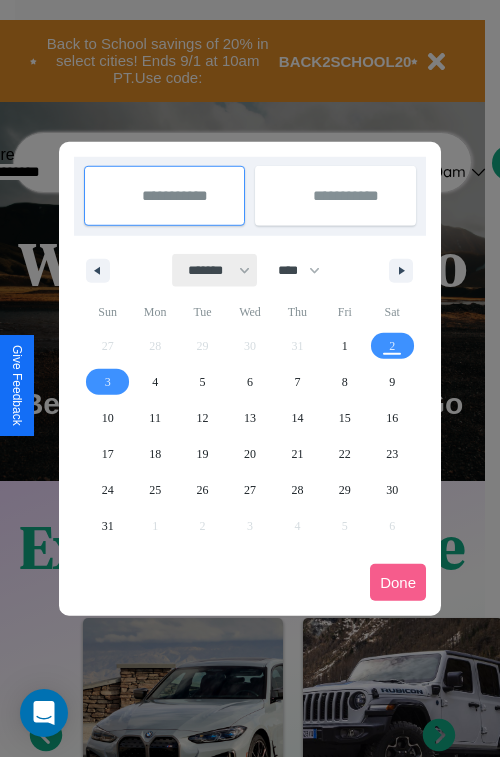 click on "******* ******** ***** ***** *** **** **** ****** ********* ******* ******** ********" at bounding box center (215, 270) 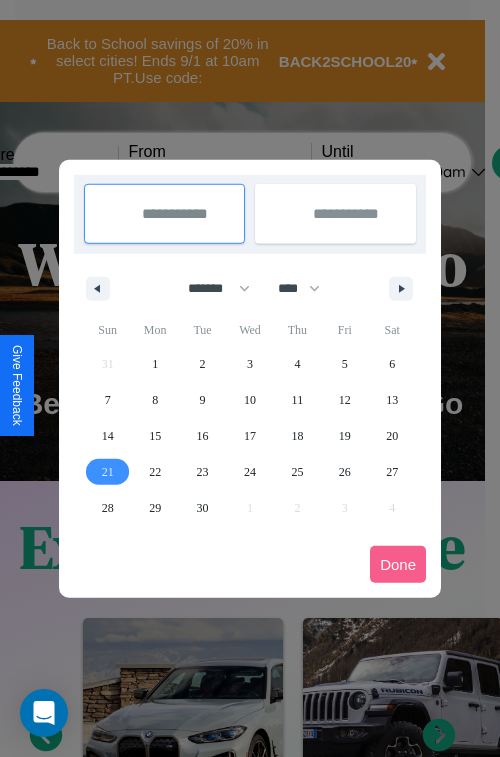 click on "21" at bounding box center (108, 472) 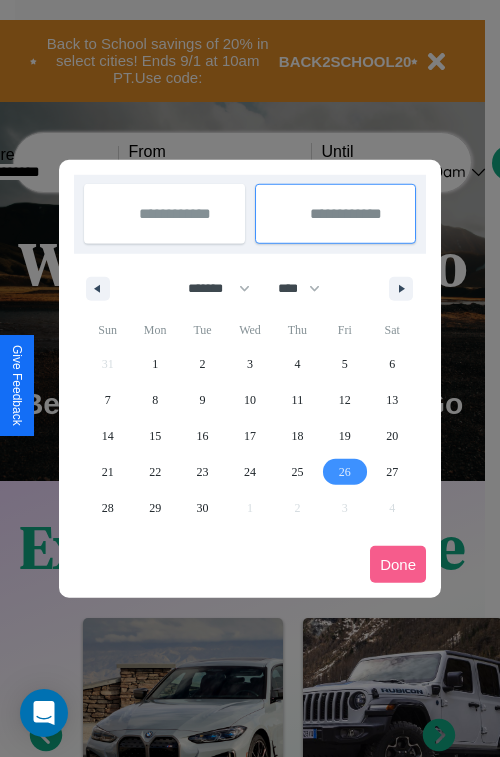 click on "26" at bounding box center (345, 472) 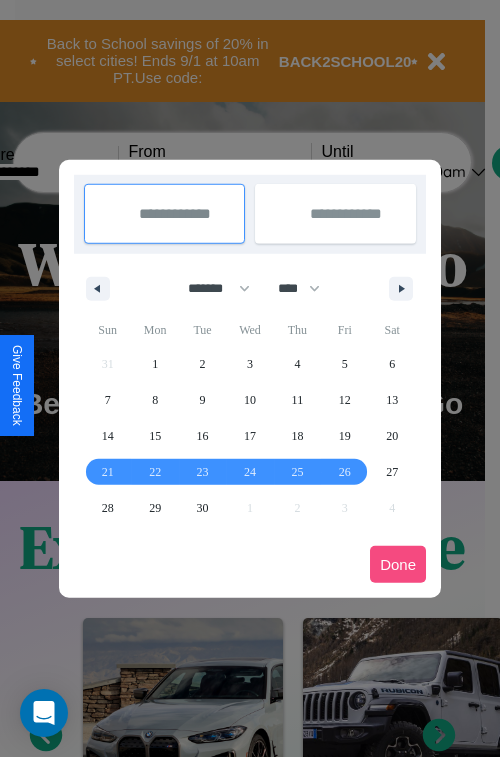 click on "Done" at bounding box center (398, 564) 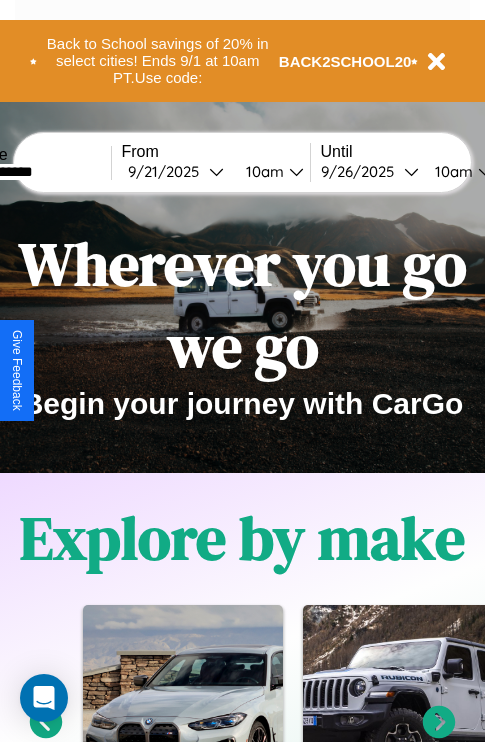 click on "10am" at bounding box center [451, 171] 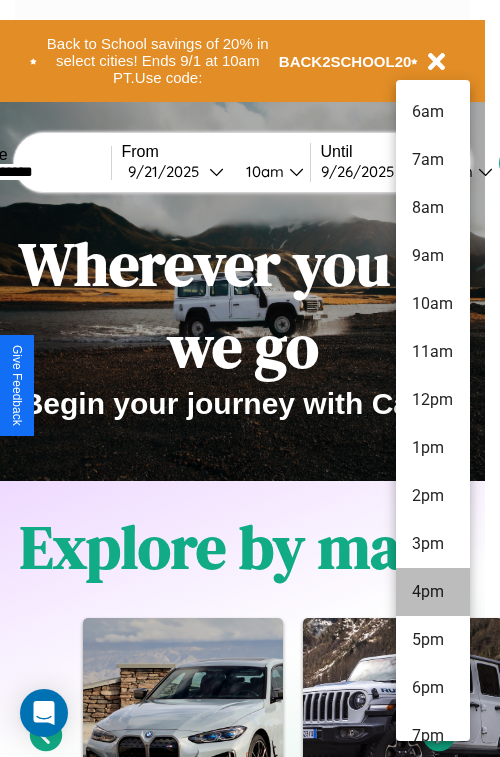 click on "4pm" at bounding box center [433, 592] 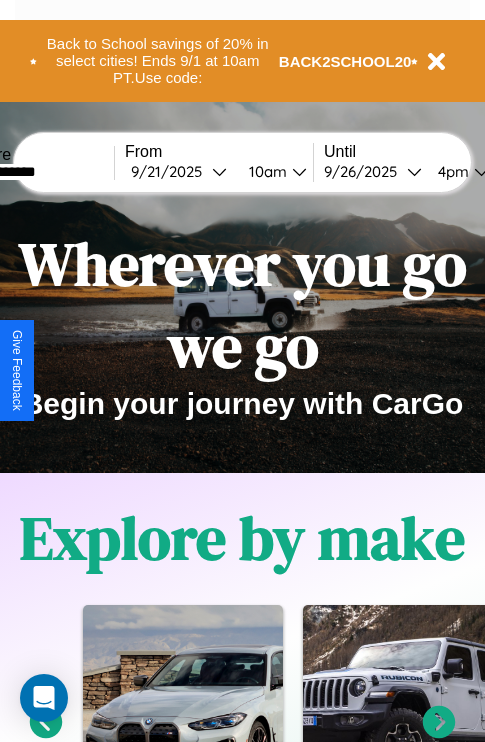 scroll, scrollTop: 0, scrollLeft: 72, axis: horizontal 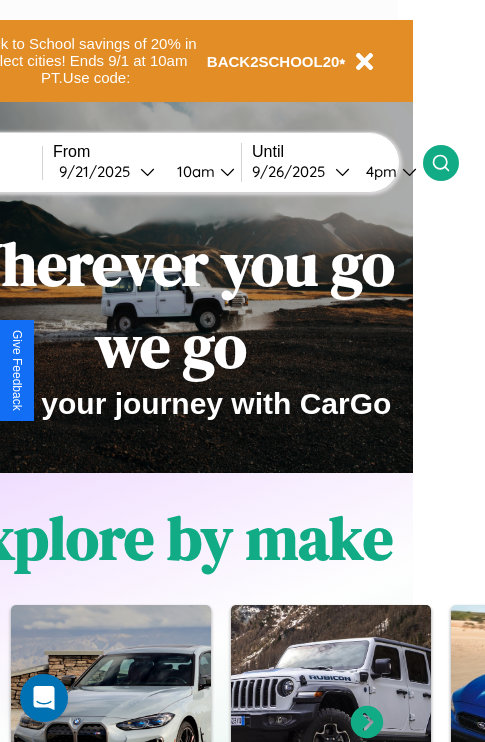 click 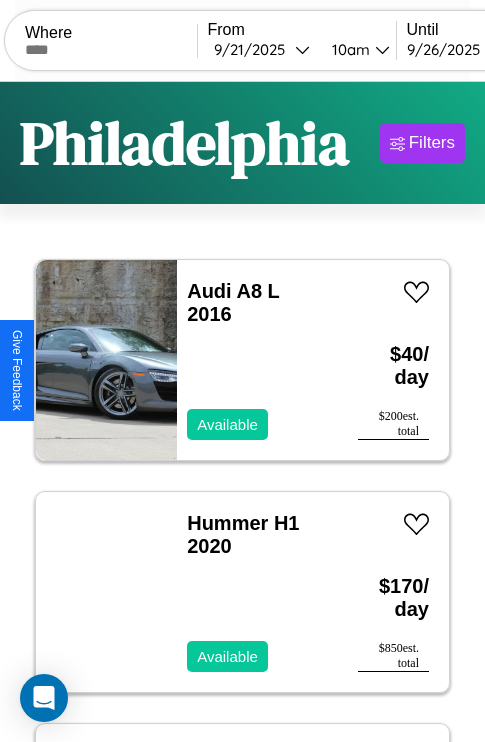 scroll, scrollTop: 79, scrollLeft: 0, axis: vertical 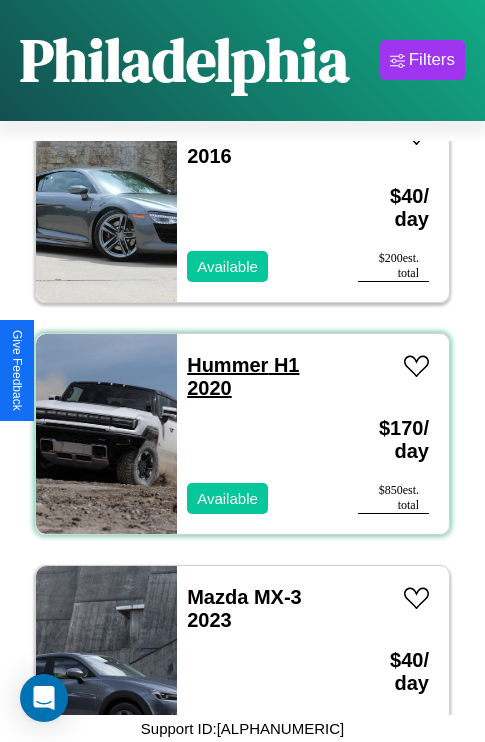 click on "Hummer   H1   2020" at bounding box center [243, 376] 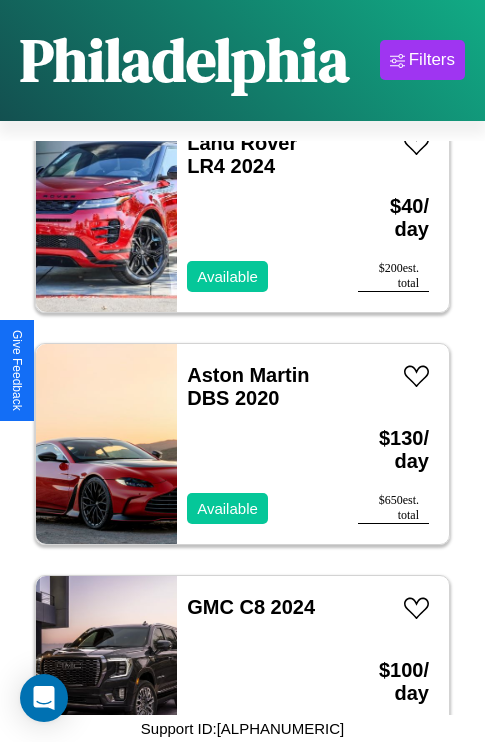 scroll, scrollTop: 2395, scrollLeft: 0, axis: vertical 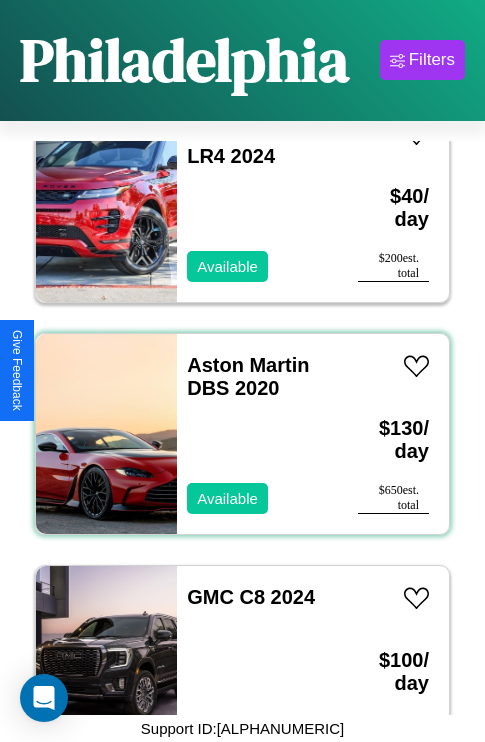 click on "Aston Martin   DBS   2020 Available" at bounding box center (257, 434) 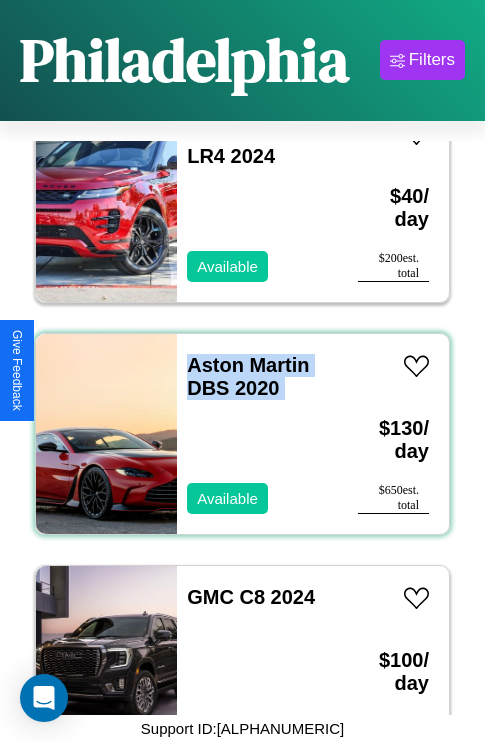click on "Aston Martin   DBS   2020 Available" at bounding box center (257, 434) 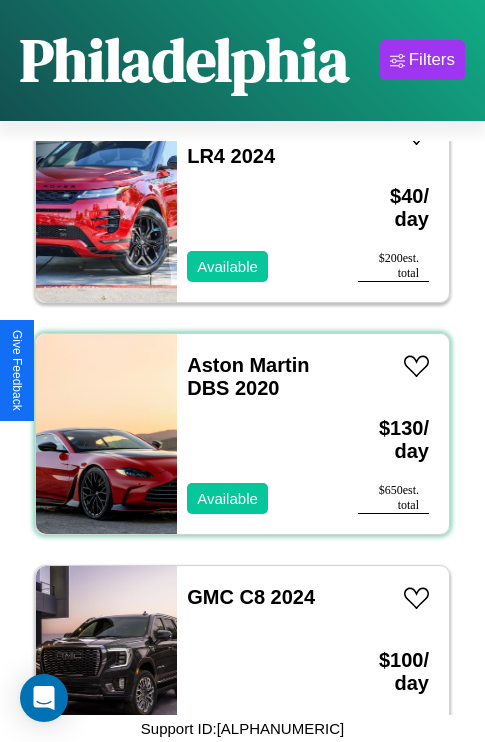 click on "Aston Martin   DBS   2020 Available" at bounding box center [257, 434] 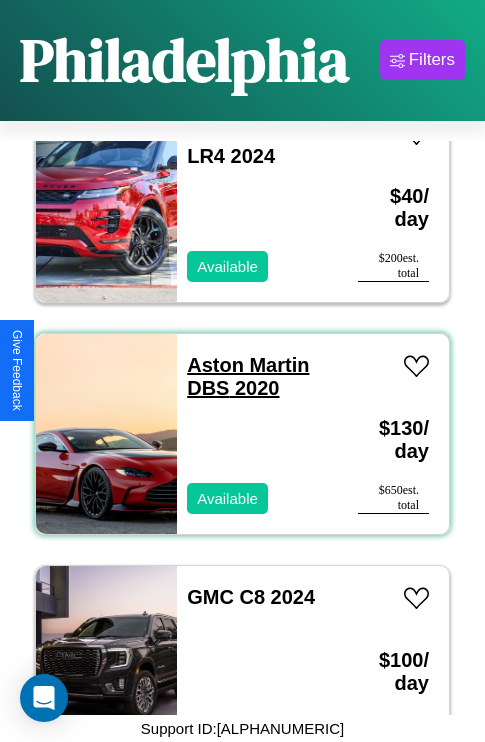 click on "Aston Martin   DBS   2020" at bounding box center [248, 376] 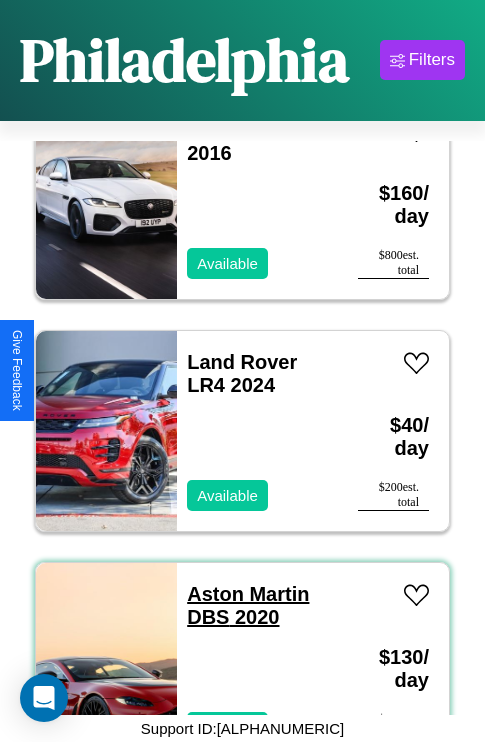 scroll, scrollTop: 2163, scrollLeft: 0, axis: vertical 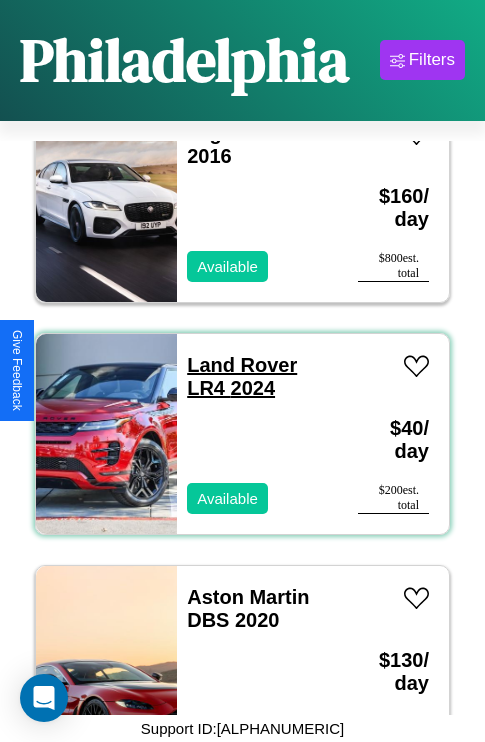 click on "Land Rover   LR4   2024" at bounding box center (242, 376) 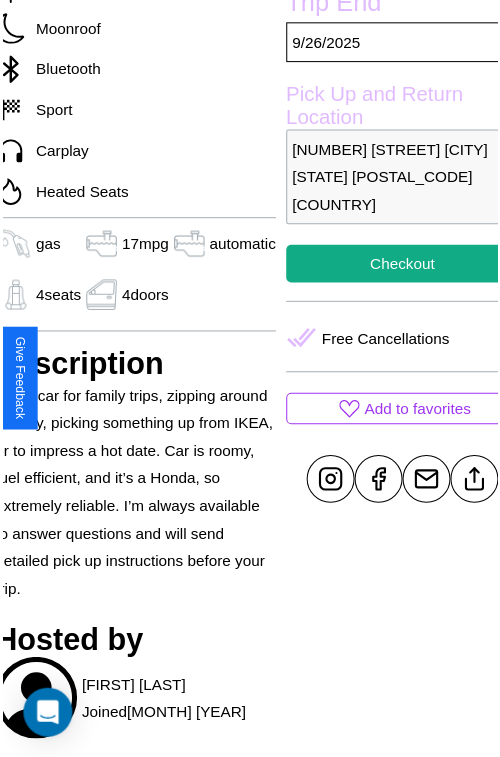 scroll, scrollTop: 667, scrollLeft: 84, axis: both 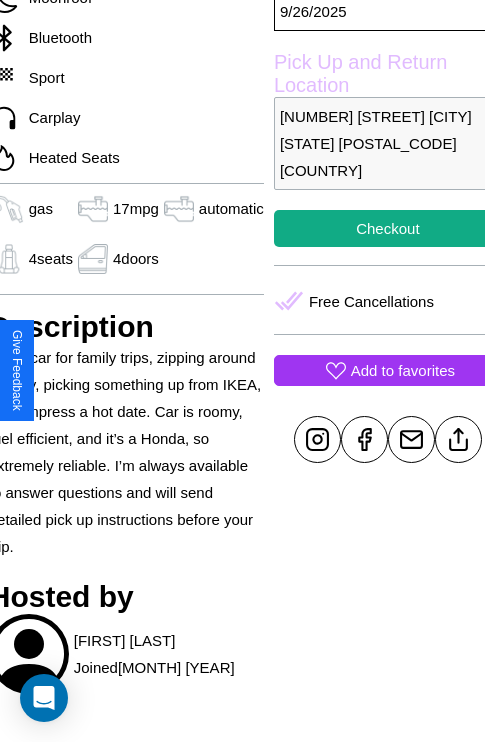 click on "Add to favorites" at bounding box center [403, 370] 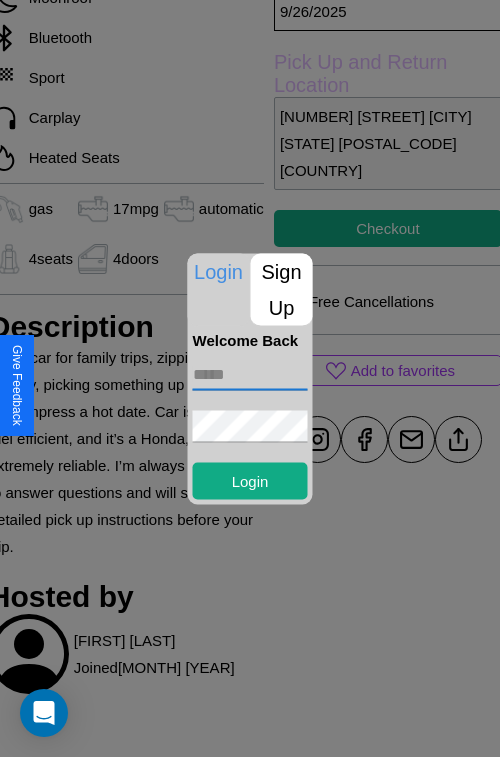 click at bounding box center (250, 374) 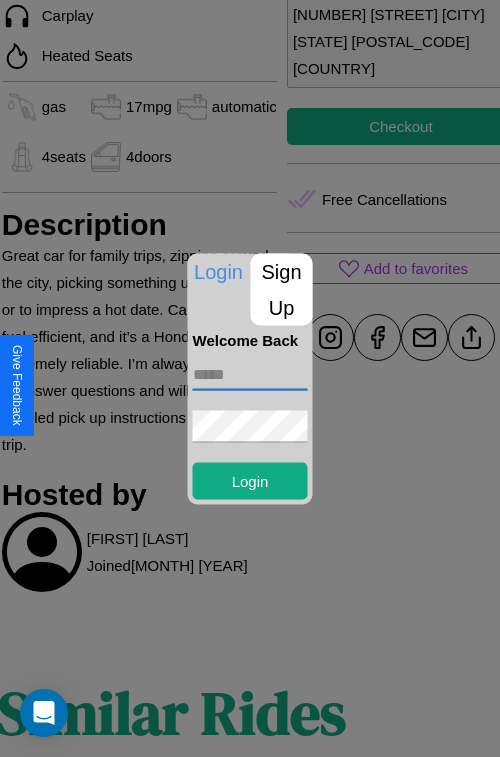 scroll, scrollTop: 1080, scrollLeft: 30, axis: both 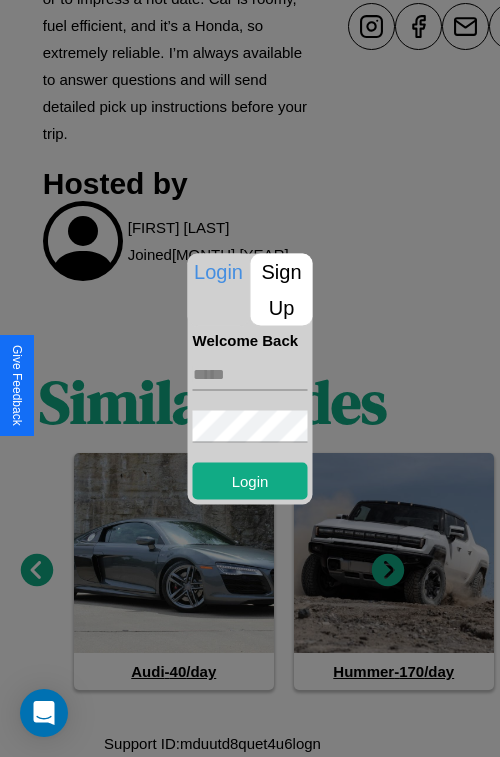 click at bounding box center [250, 378] 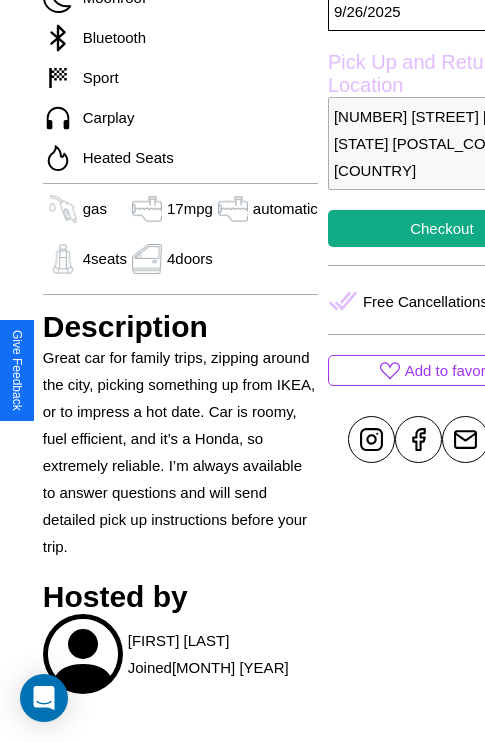 scroll, scrollTop: 933, scrollLeft: 30, axis: both 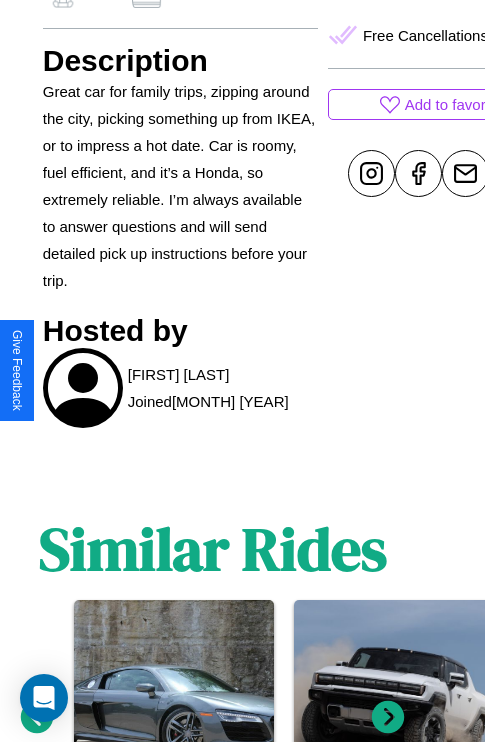 click 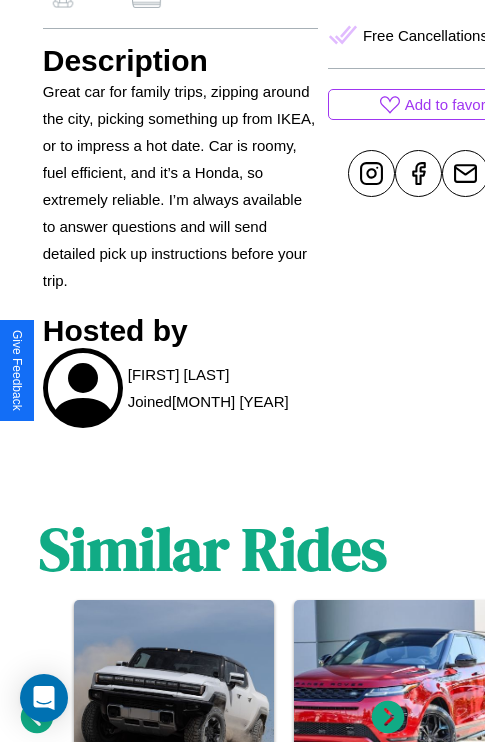 click 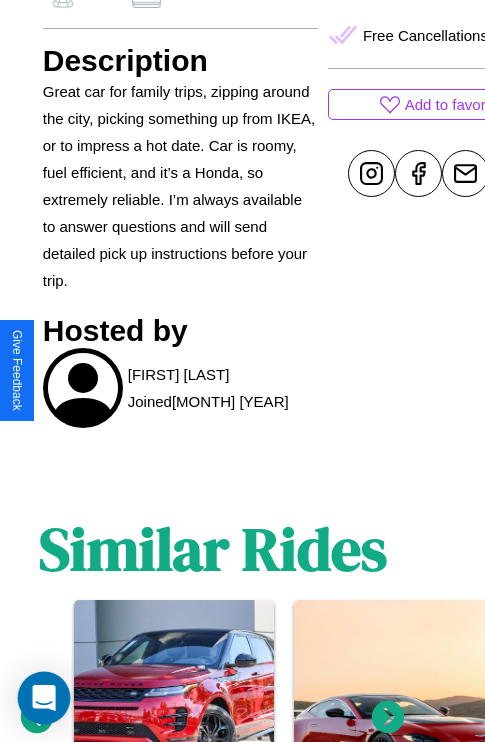 click at bounding box center [44, 698] 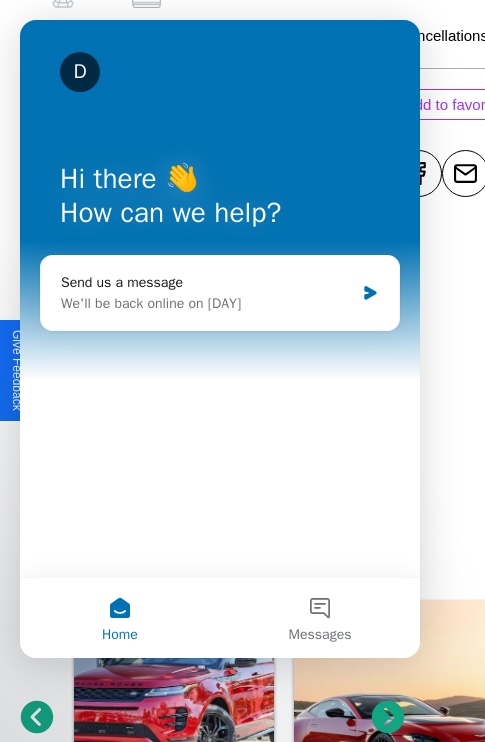 scroll, scrollTop: 0, scrollLeft: 0, axis: both 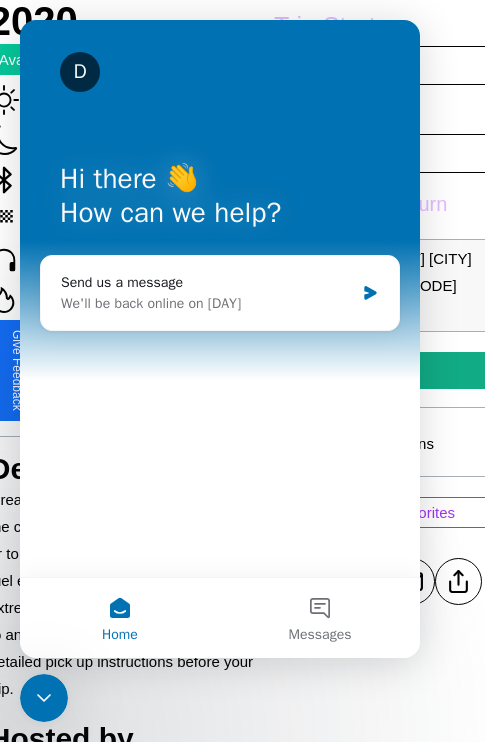 click on "D Hi there 👋 How can we help?" at bounding box center [220, 200] 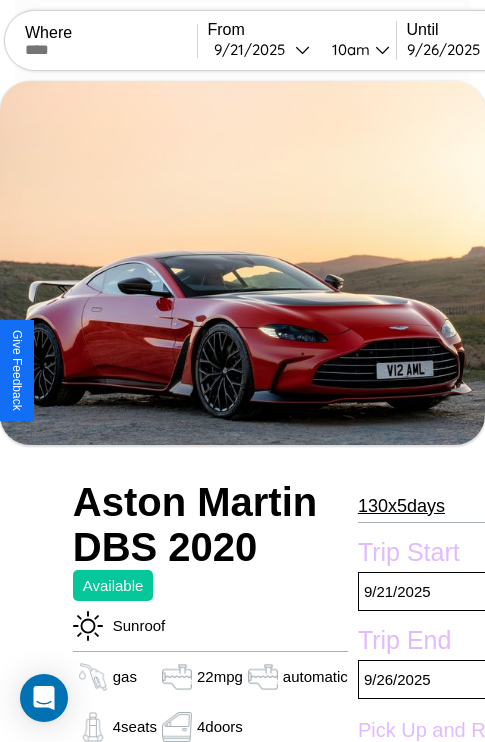 scroll, scrollTop: 737, scrollLeft: 64, axis: both 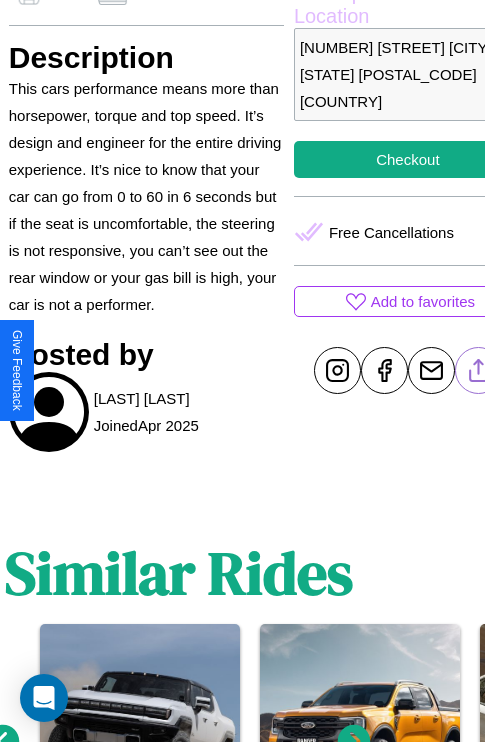 click 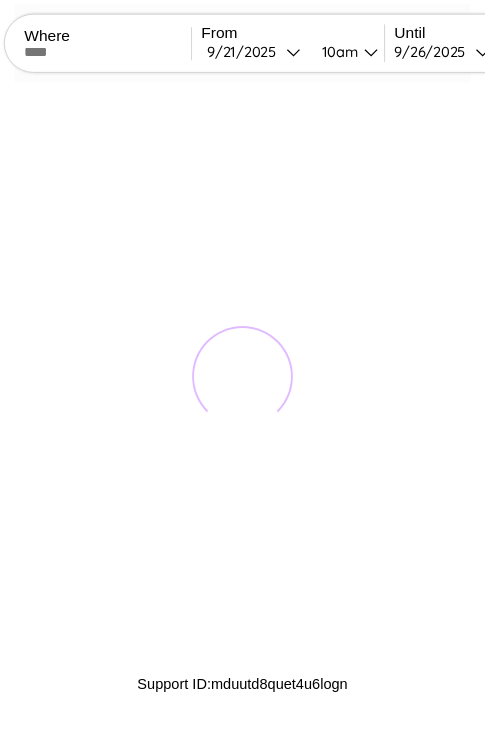 scroll, scrollTop: 0, scrollLeft: 0, axis: both 